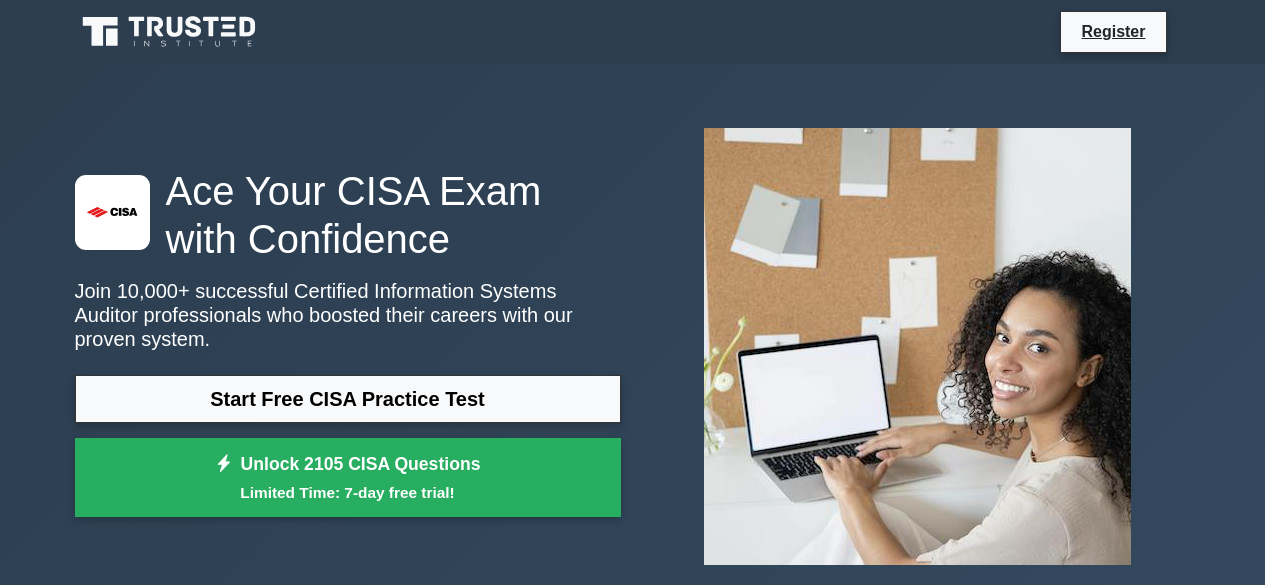 scroll, scrollTop: 0, scrollLeft: 0, axis: both 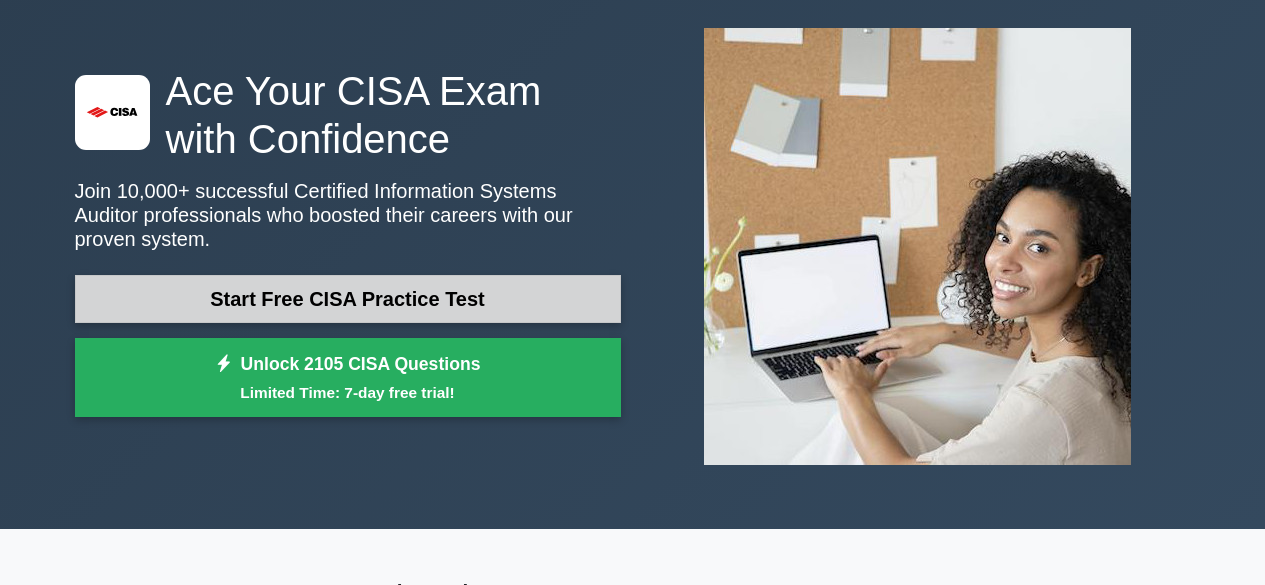 click on "Start Free CISA Practice Test" at bounding box center [348, 299] 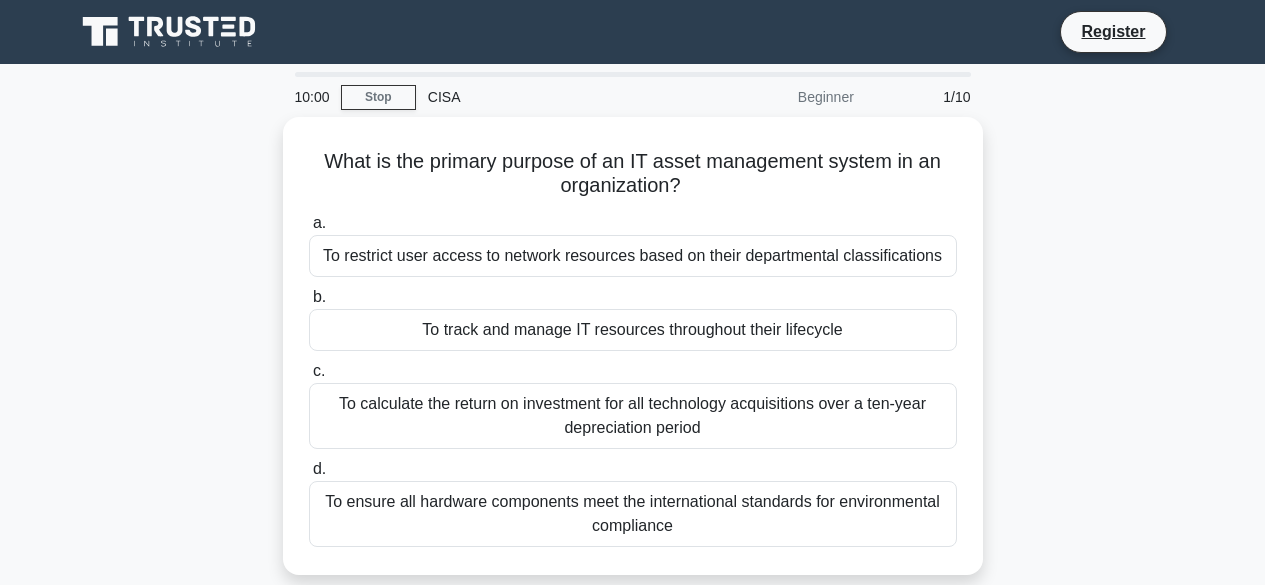 scroll, scrollTop: 0, scrollLeft: 0, axis: both 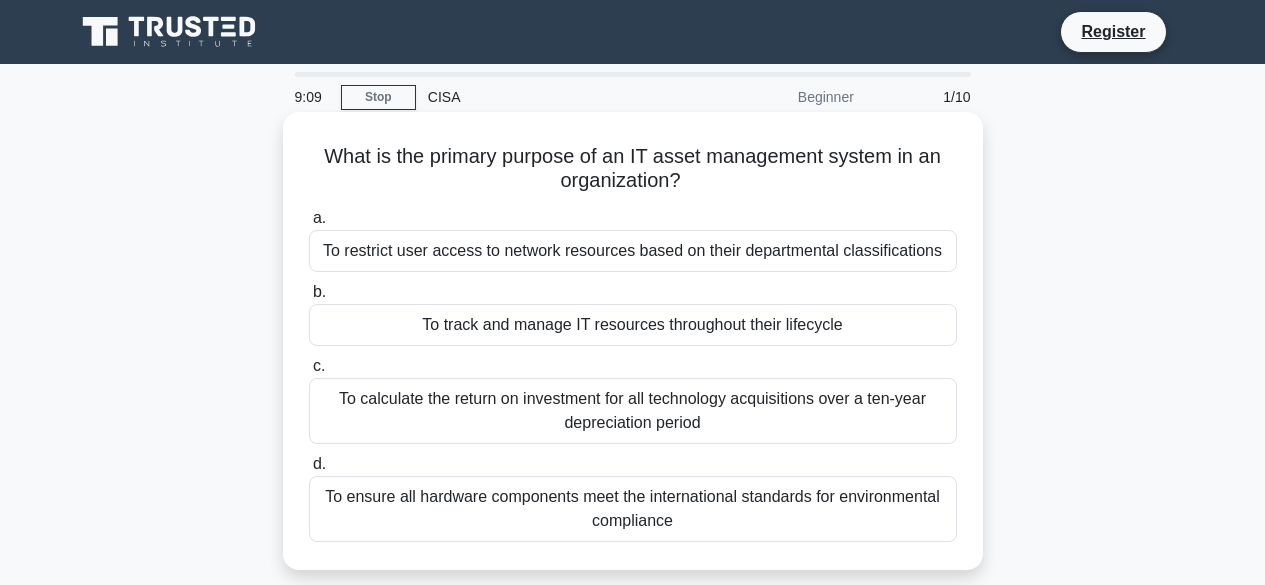 click on "To track and manage IT resources throughout their lifecycle" at bounding box center [633, 325] 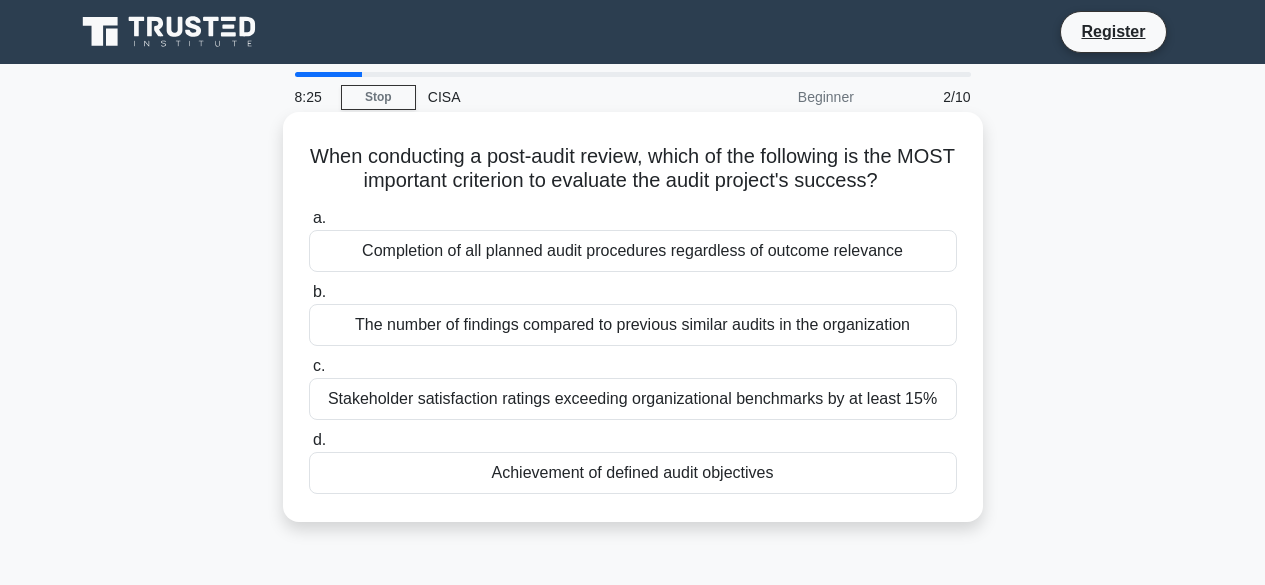click on "Completion of all planned audit procedures regardless of outcome relevance" at bounding box center (633, 251) 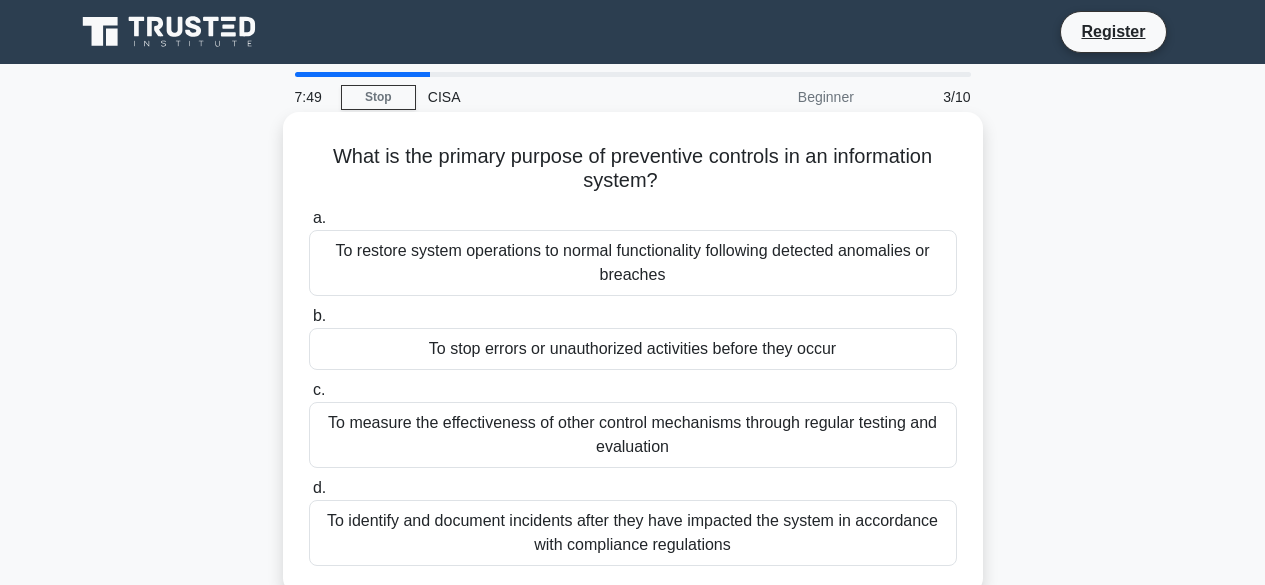 scroll, scrollTop: 100, scrollLeft: 0, axis: vertical 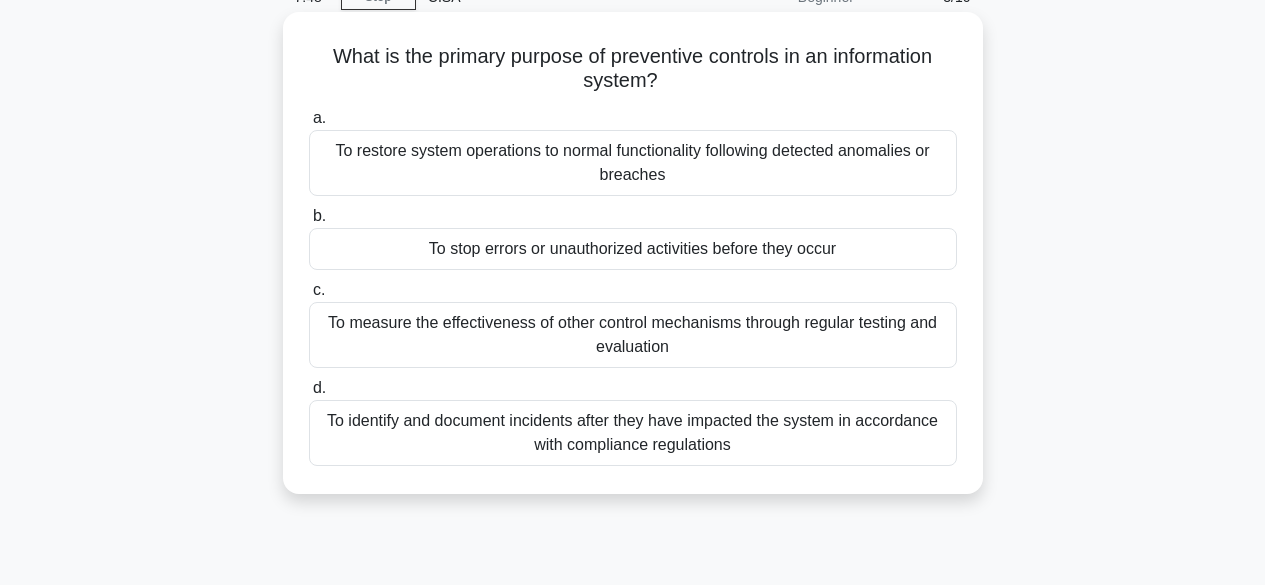 click on "To measure the effectiveness of other control mechanisms through regular testing and evaluation" at bounding box center [633, 335] 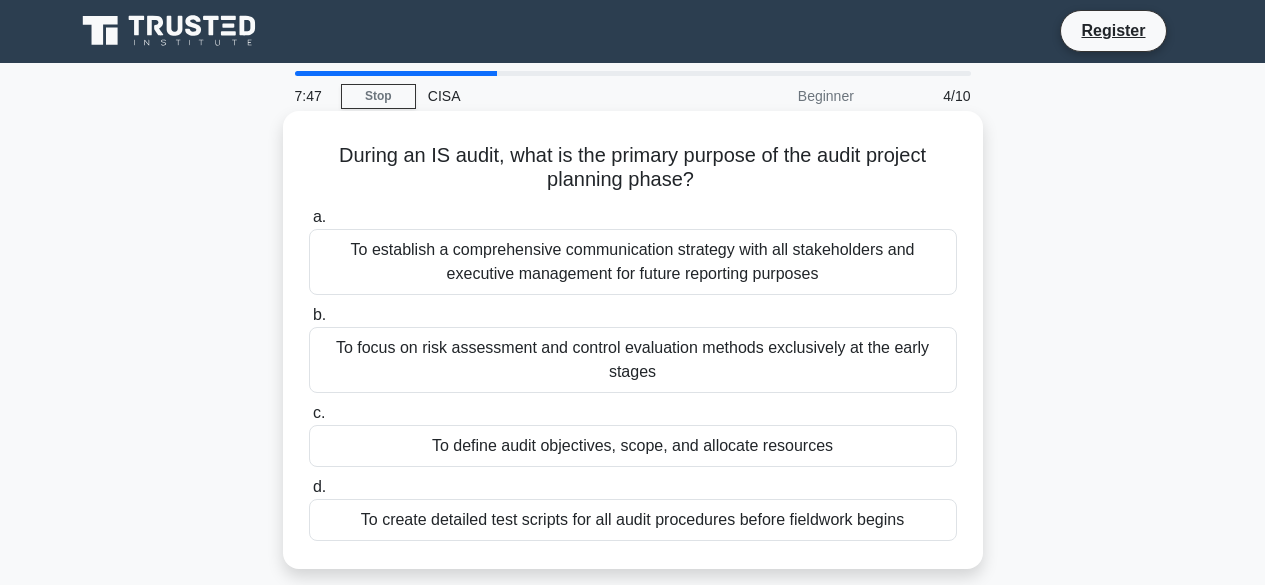 scroll, scrollTop: 0, scrollLeft: 0, axis: both 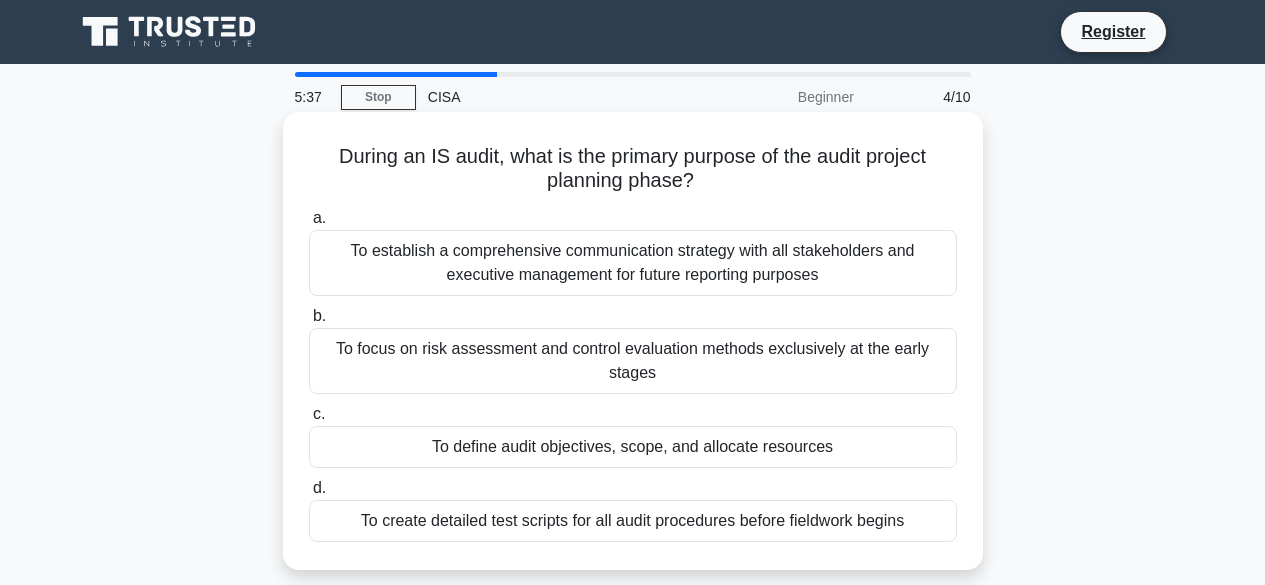 click on "To focus on risk assessment and control evaluation methods exclusively at the early stages" at bounding box center [633, 361] 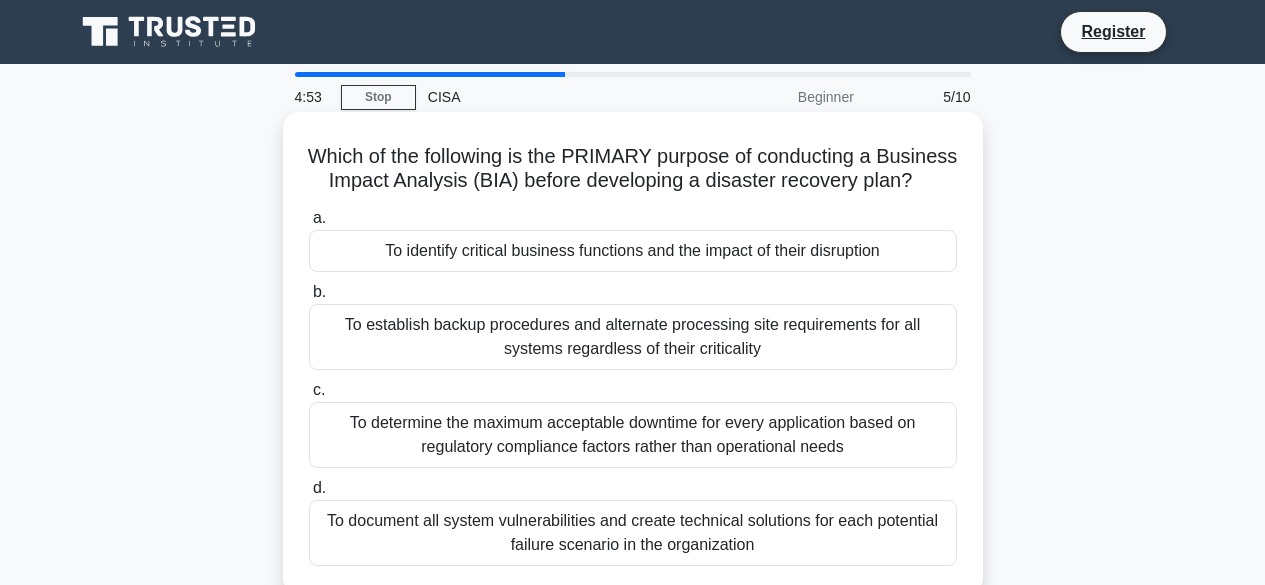 click on "To identify critical business functions and the impact of their disruption" at bounding box center (633, 251) 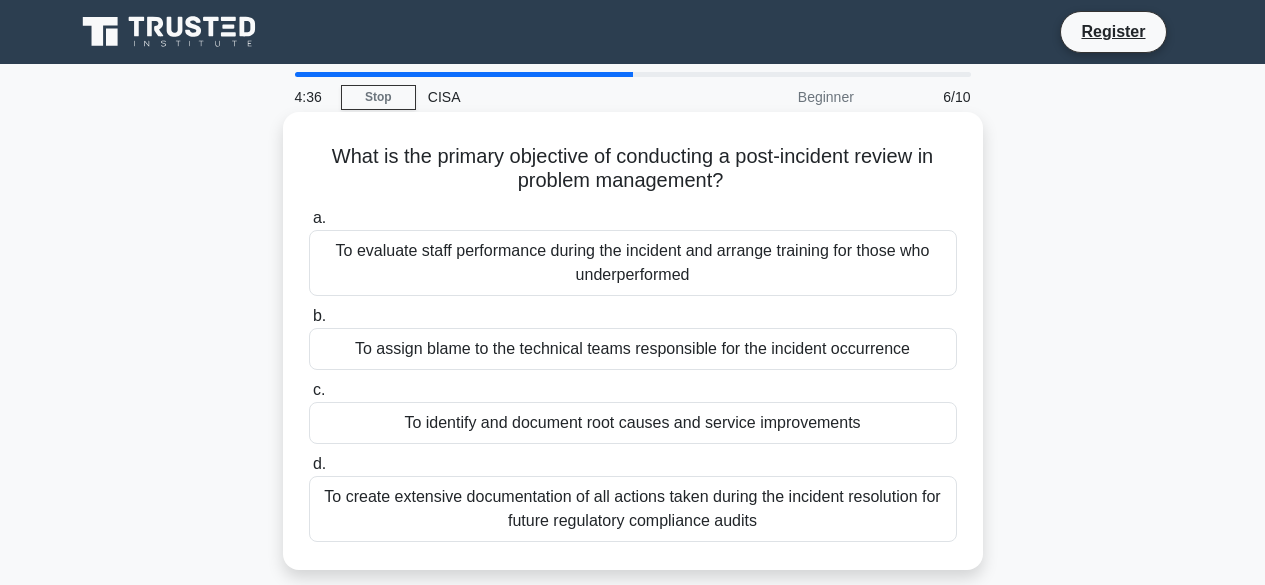 click on "To create extensive documentation of all actions taken during the incident resolution for future regulatory compliance audits" at bounding box center (633, 509) 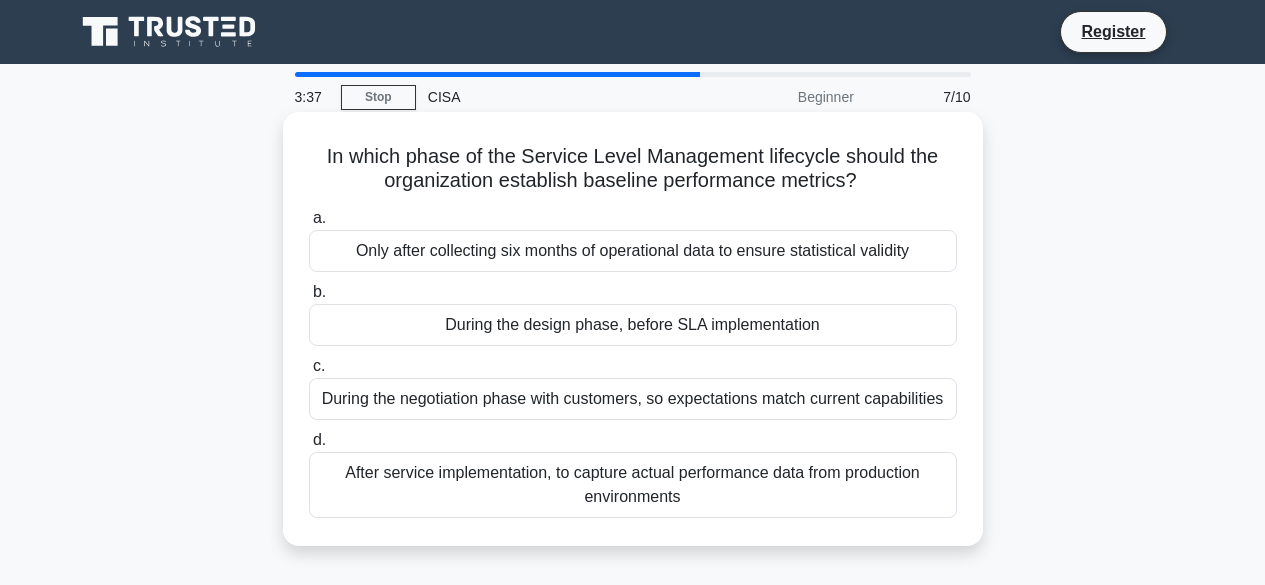 click on "During the negotiation phase with customers, so expectations match current capabilities" at bounding box center (633, 399) 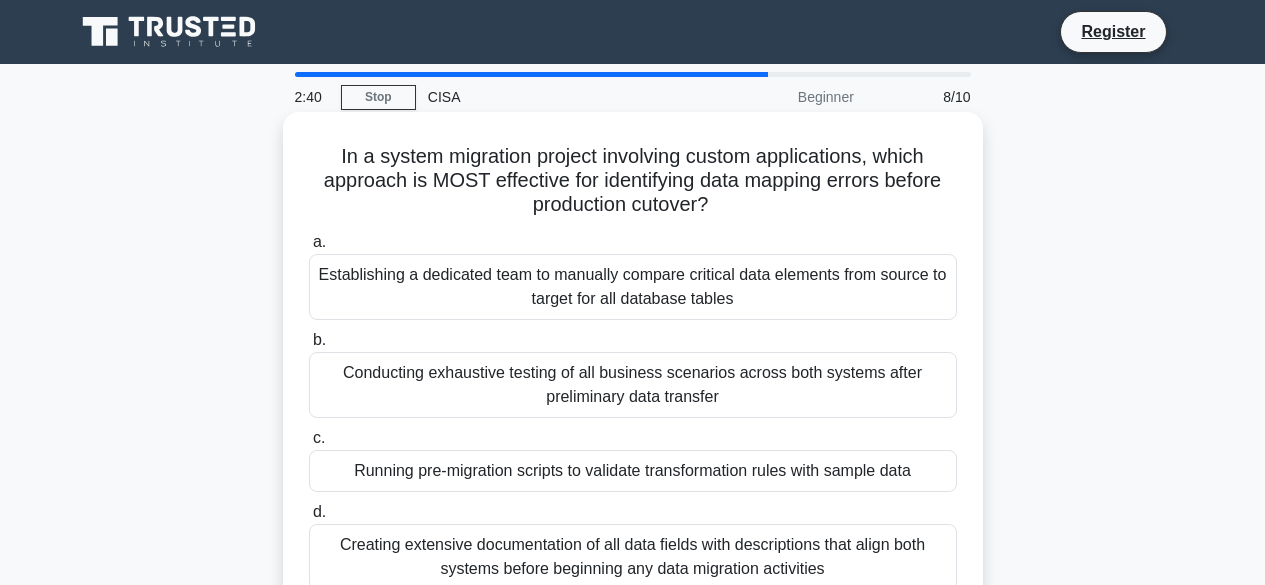 click on "Conducting exhaustive testing of all business scenarios across both systems after preliminary data transfer" at bounding box center (633, 385) 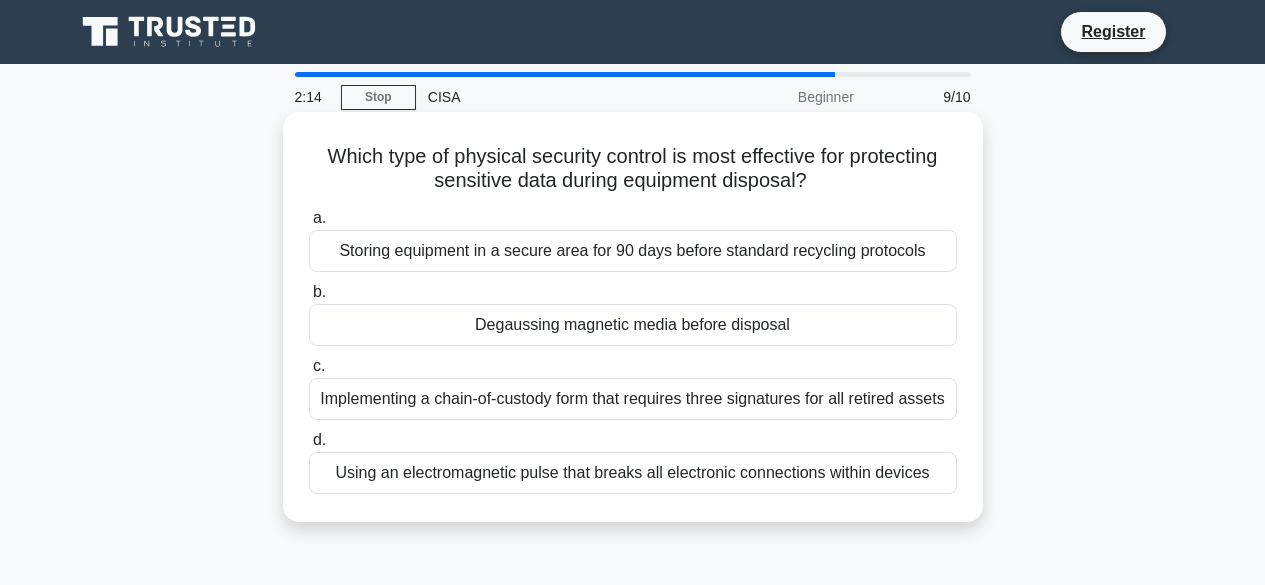 click on "Storing equipment in a secure area for 90 days before standard recycling protocols" at bounding box center (633, 251) 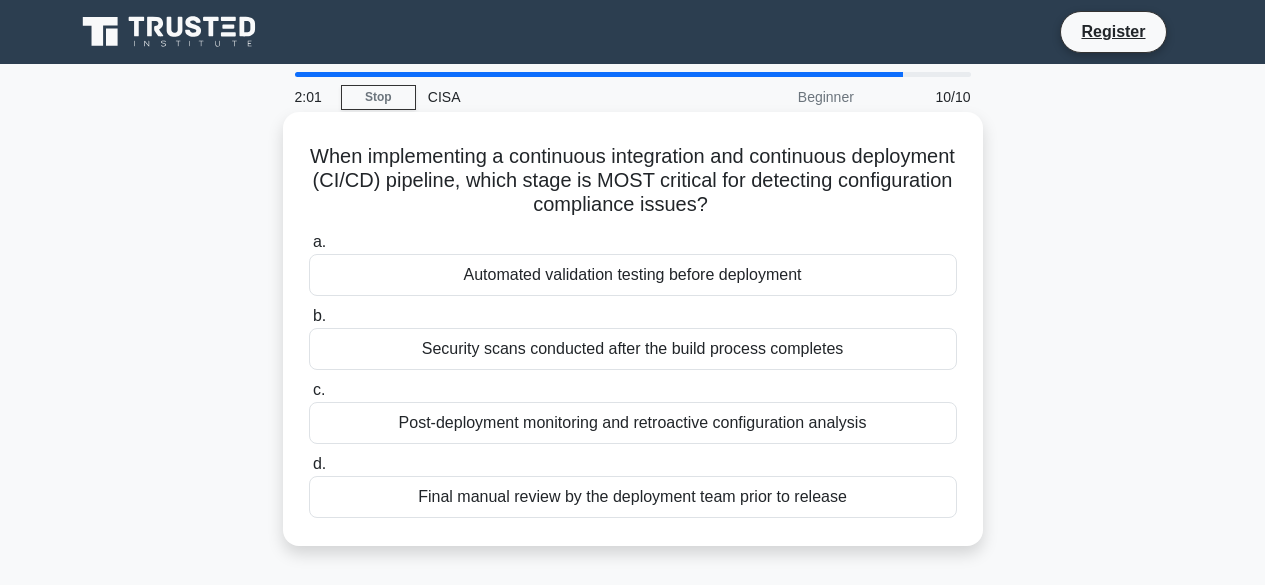 click on "Final manual review by the deployment team prior to release" at bounding box center [633, 497] 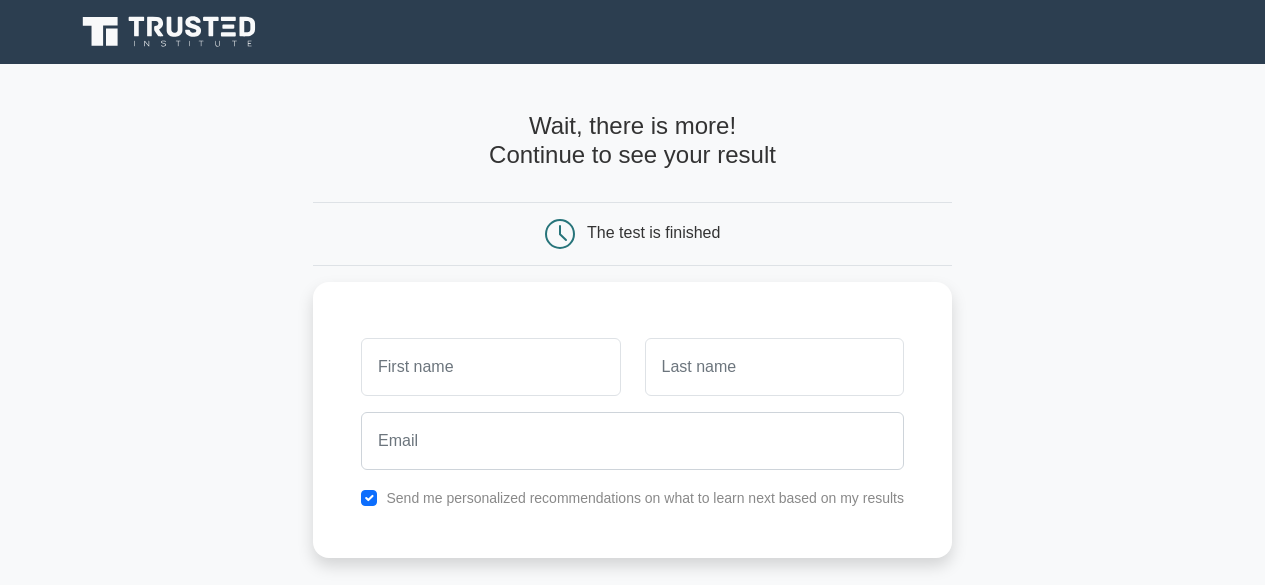scroll, scrollTop: 0, scrollLeft: 0, axis: both 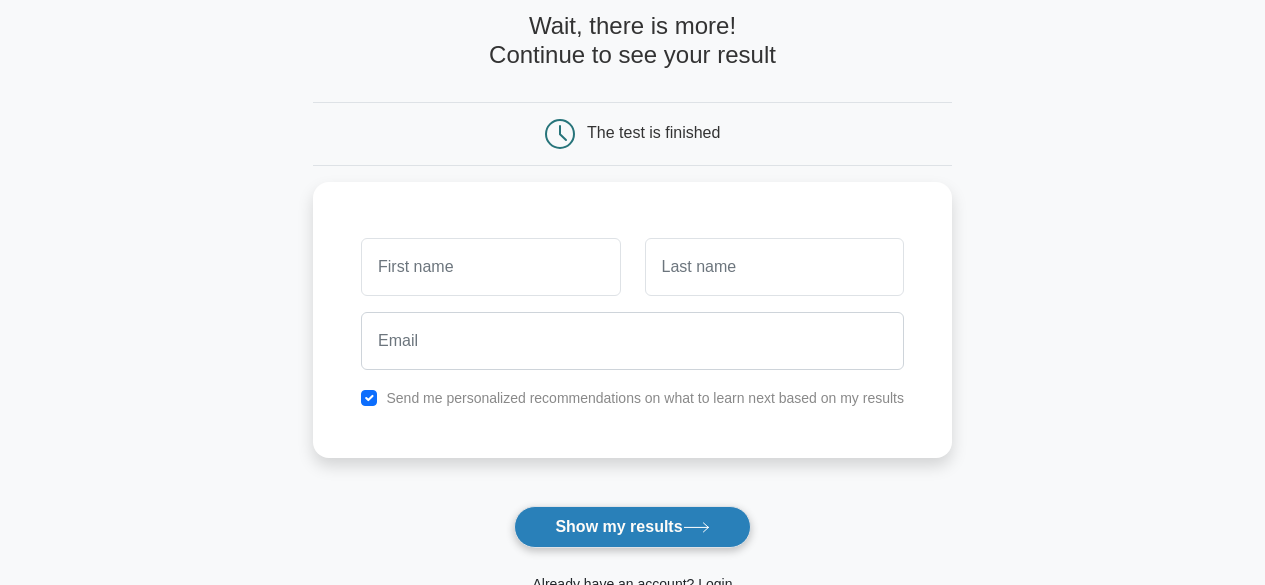 click on "Show my results" at bounding box center [632, 527] 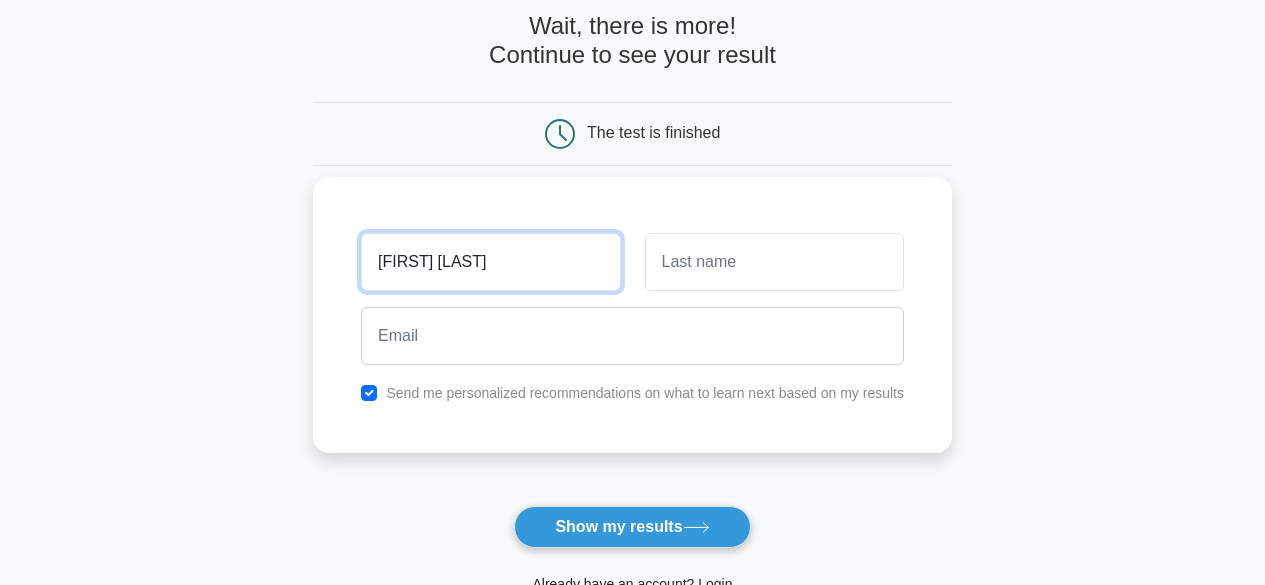 drag, startPoint x: 423, startPoint y: 266, endPoint x: 485, endPoint y: 268, distance: 62.03225 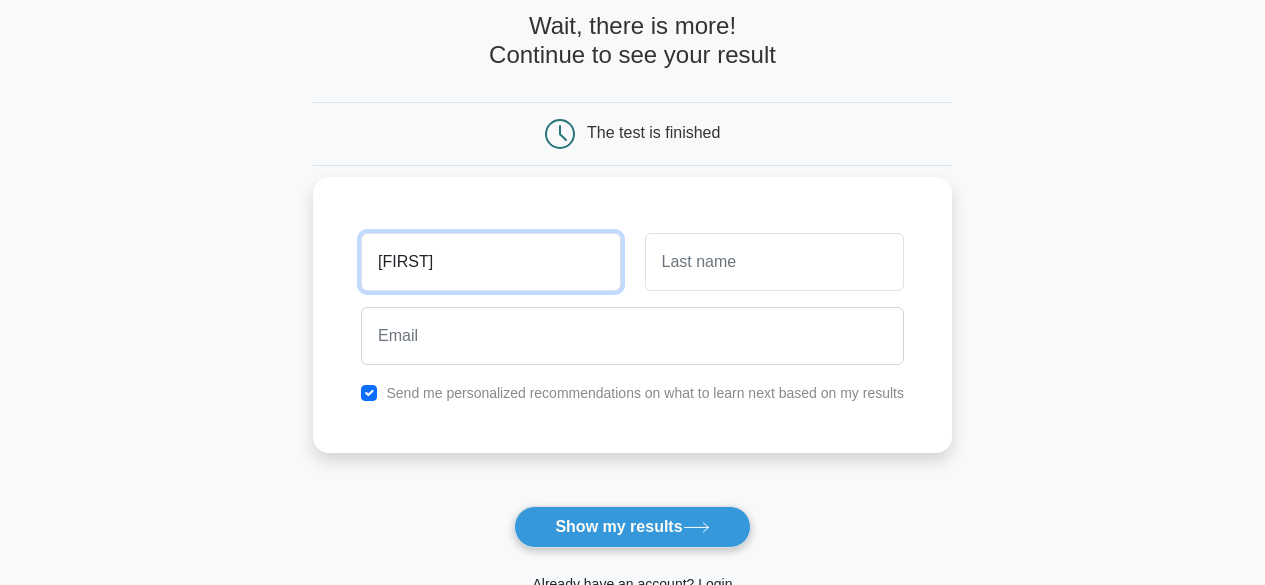 type on "sanni" 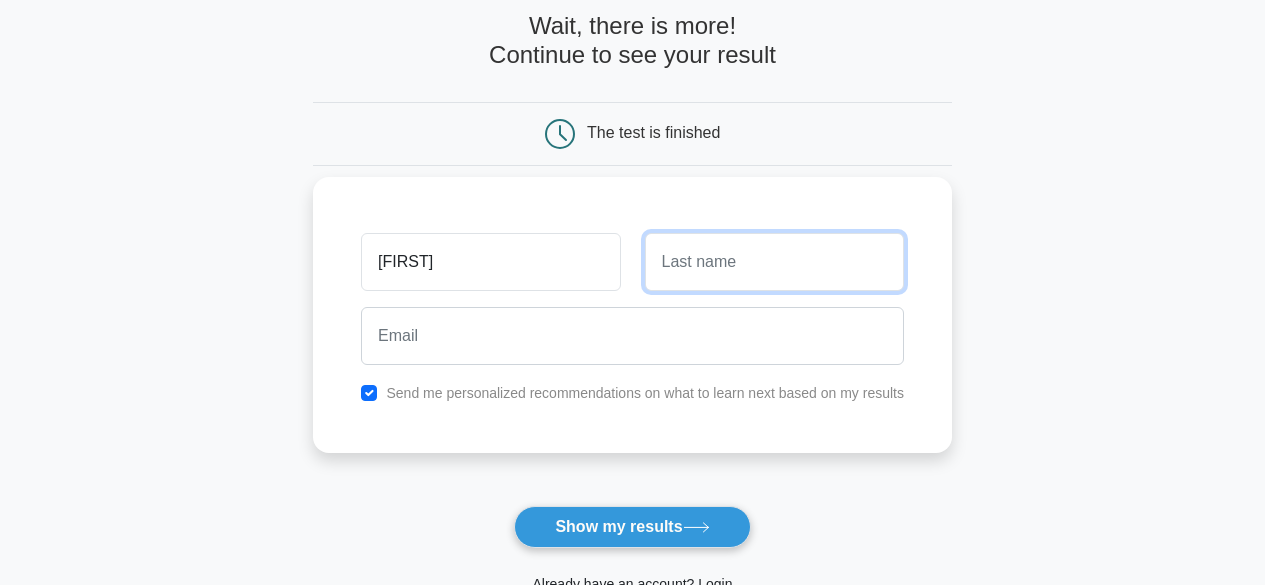 click at bounding box center [774, 262] 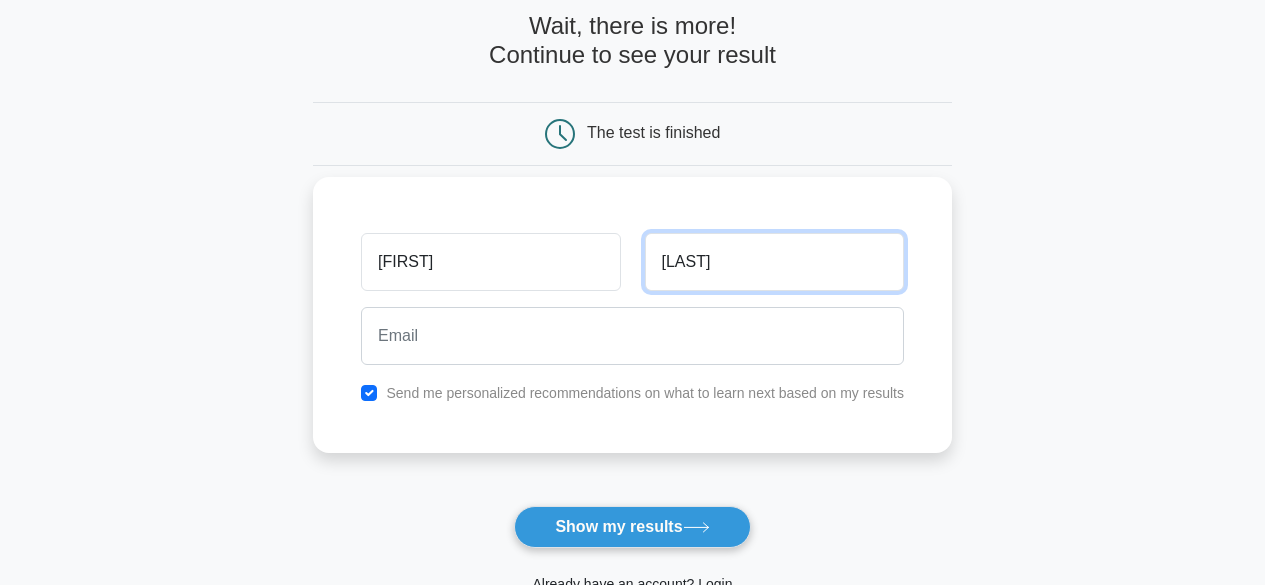 type on "[LAST]" 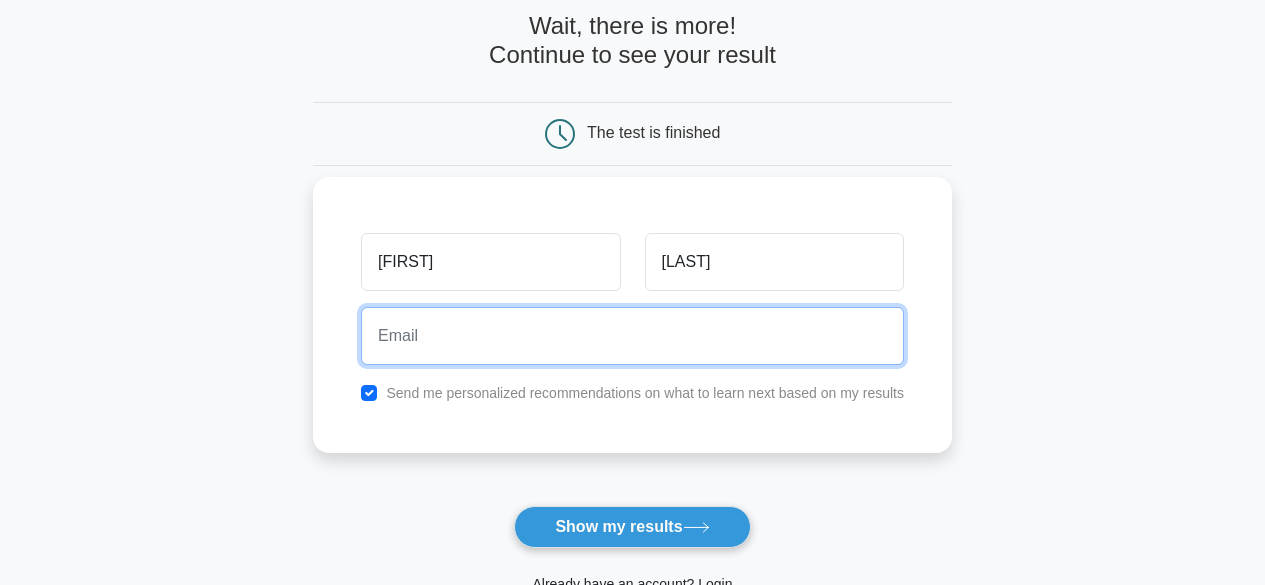 click at bounding box center (632, 336) 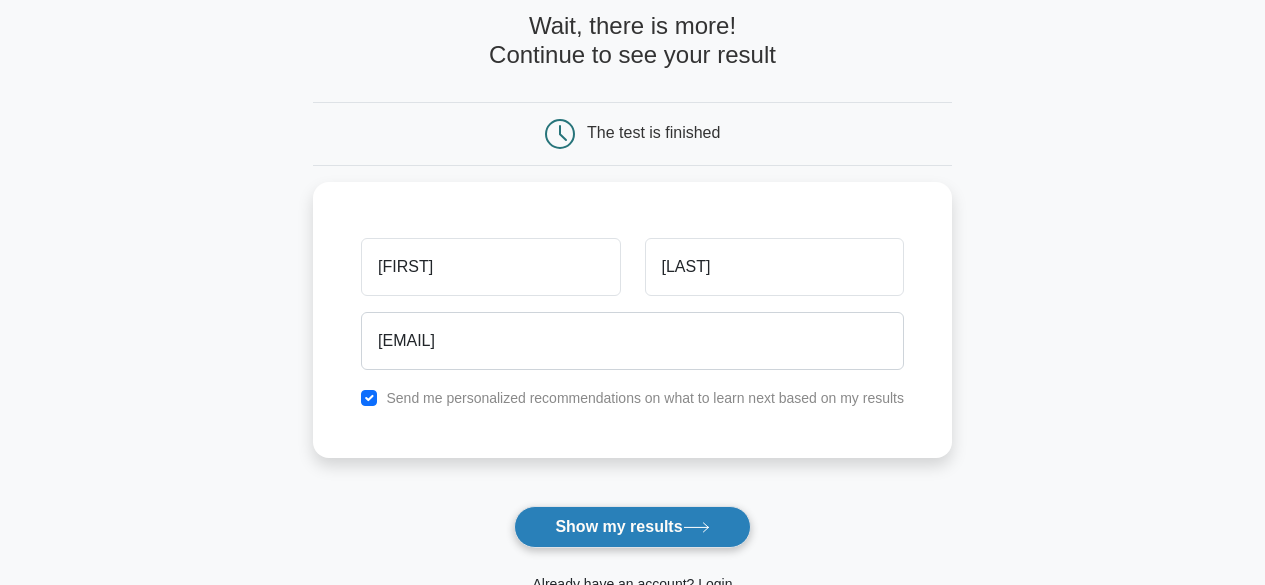 click on "Show my results" at bounding box center (632, 527) 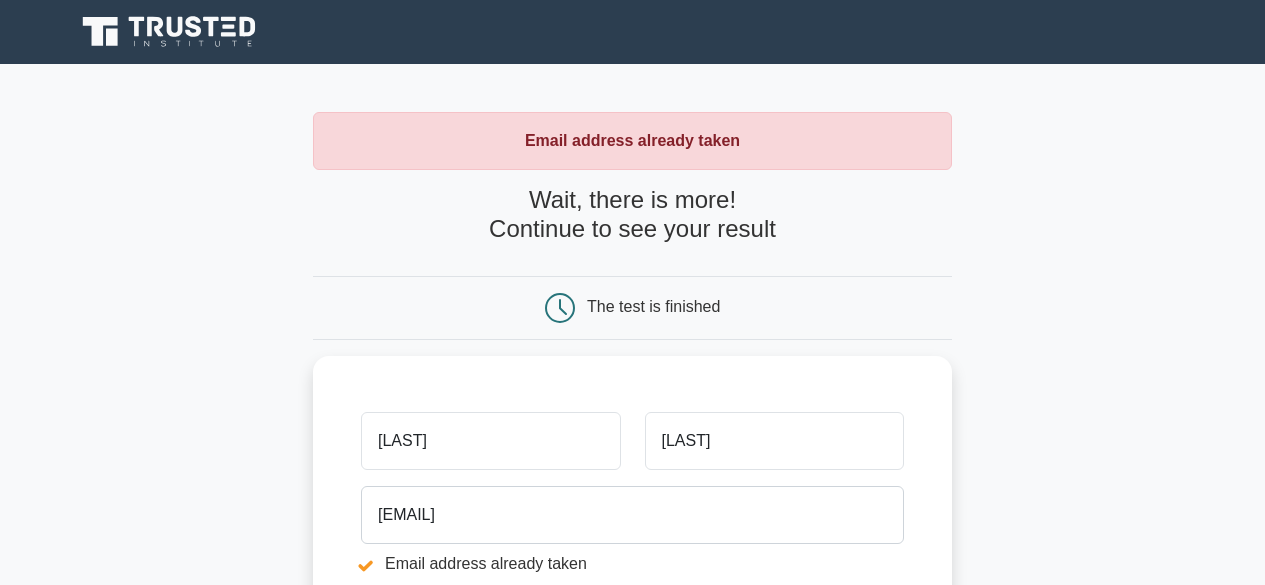 scroll, scrollTop: 0, scrollLeft: 0, axis: both 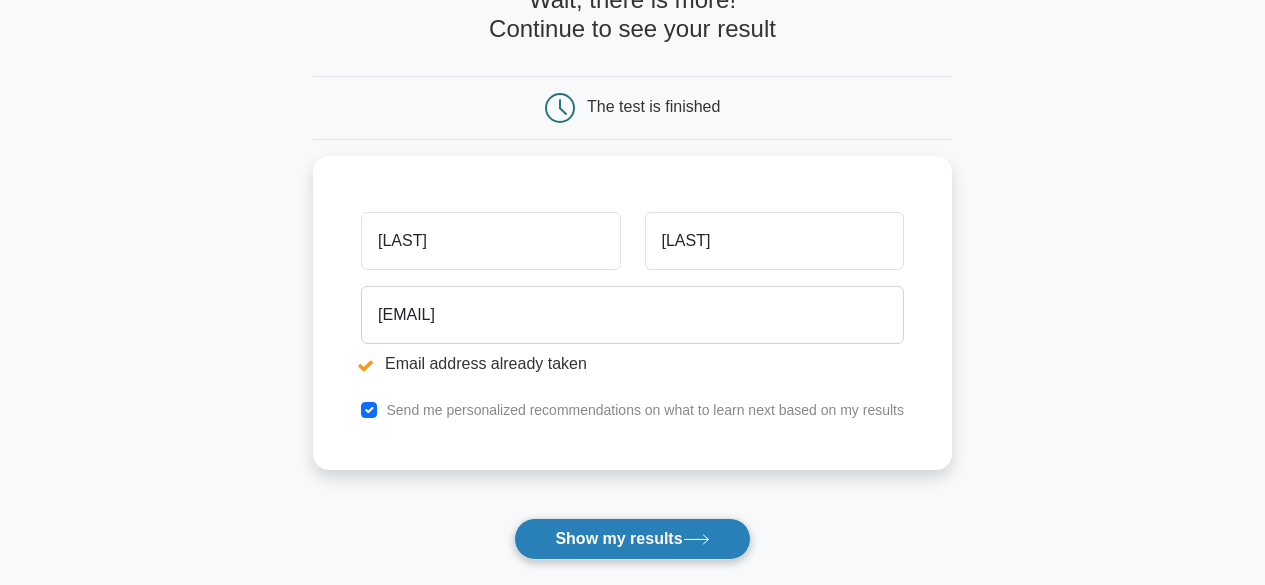 click on "Show my results" at bounding box center [632, 539] 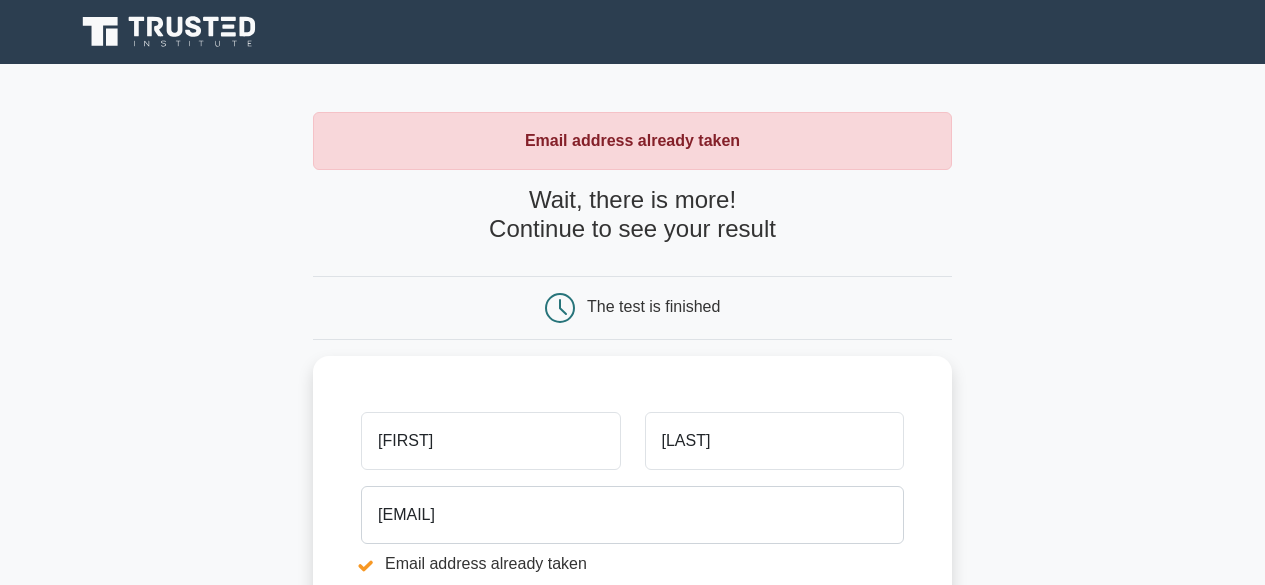 scroll, scrollTop: 0, scrollLeft: 0, axis: both 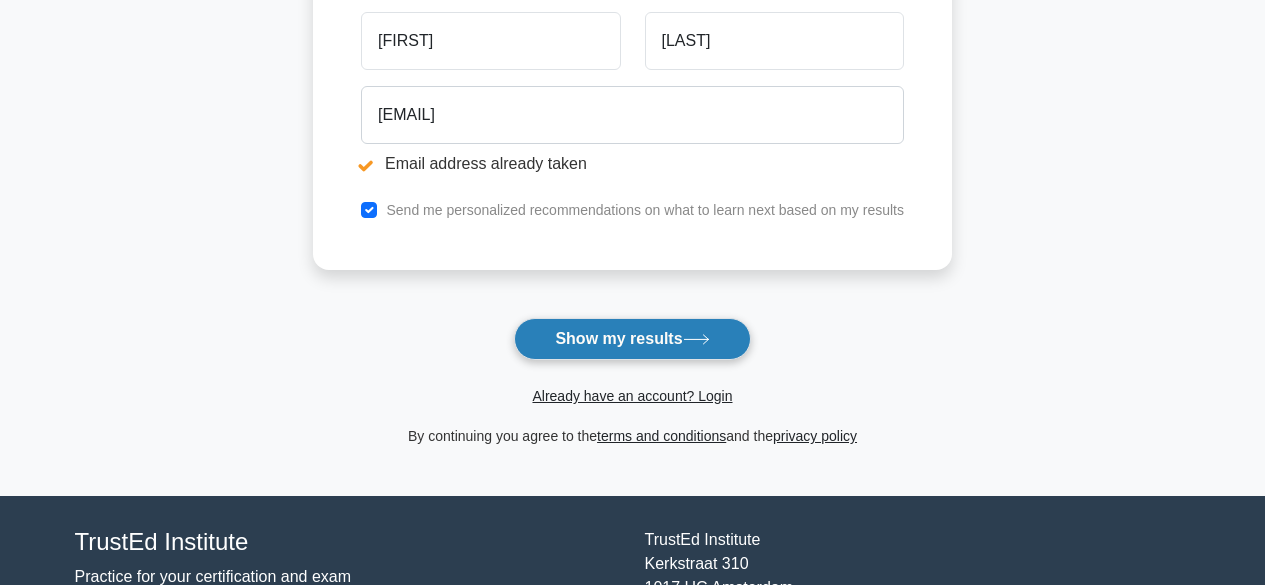click on "Show my results" at bounding box center [632, 339] 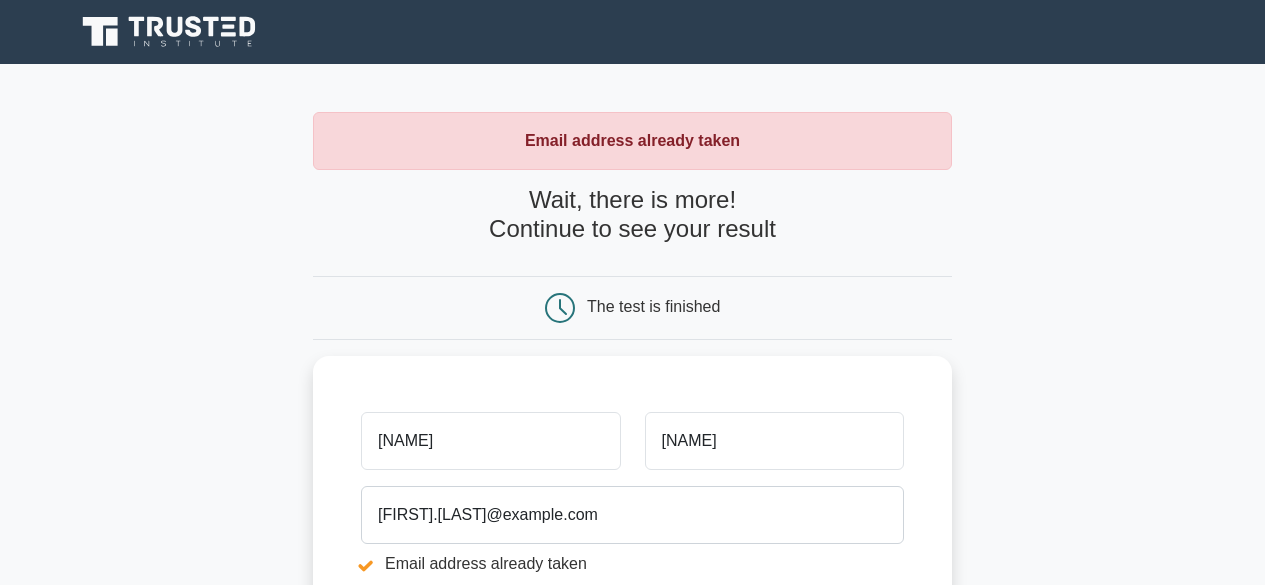 scroll, scrollTop: 0, scrollLeft: 0, axis: both 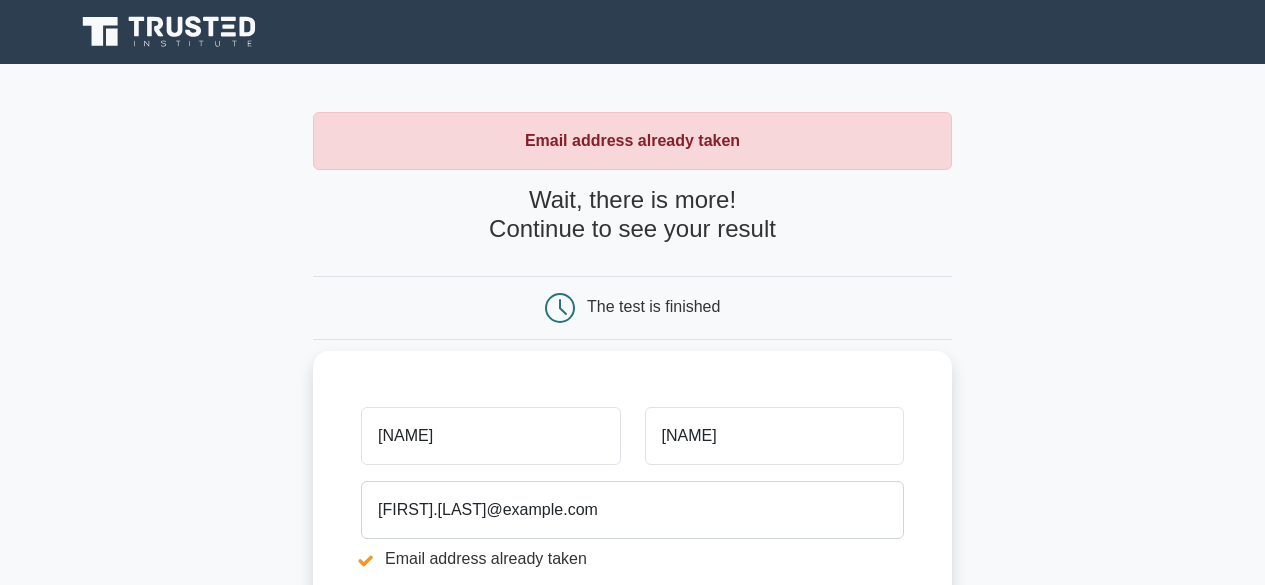 click on "[NAME]" at bounding box center (490, 436) 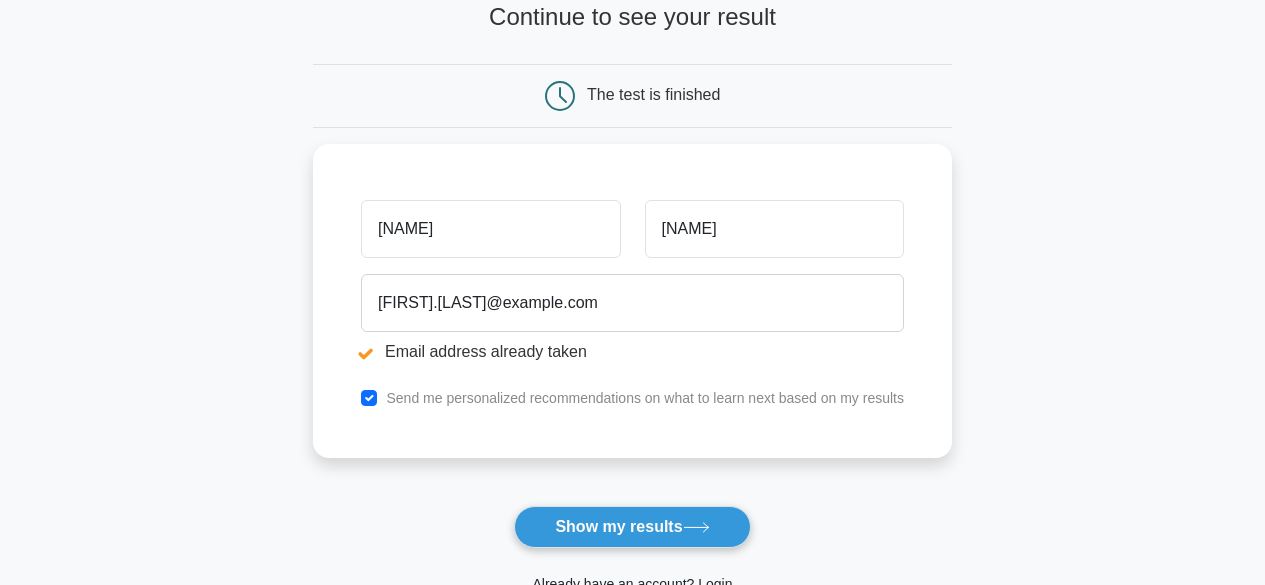 scroll, scrollTop: 300, scrollLeft: 0, axis: vertical 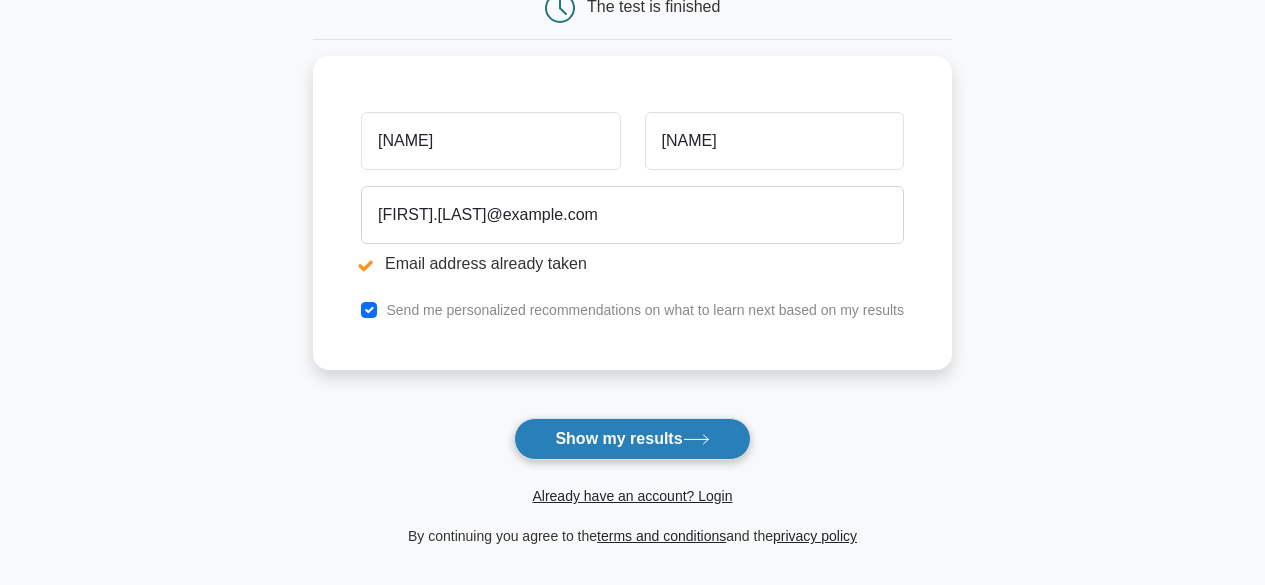 type on "Sanni" 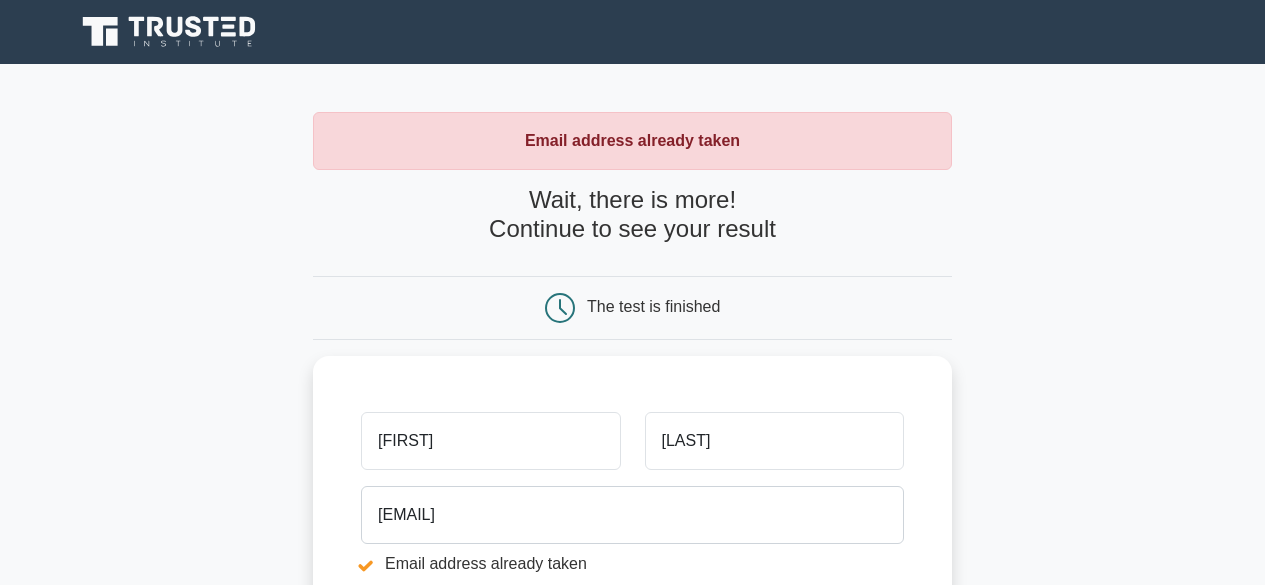scroll, scrollTop: 0, scrollLeft: 0, axis: both 